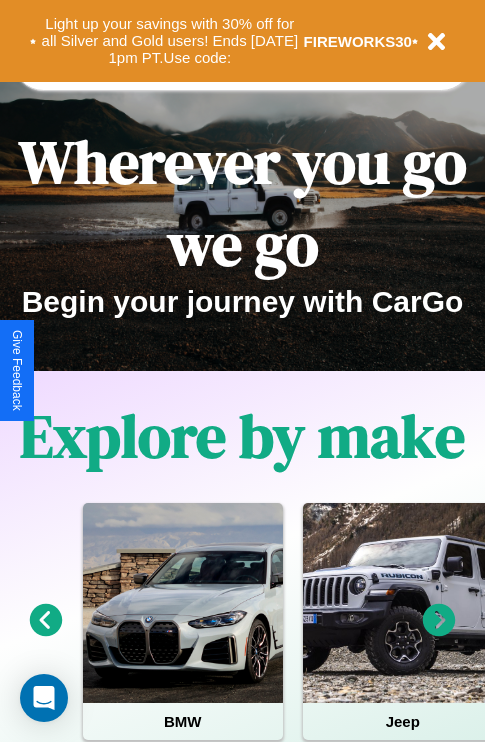 scroll, scrollTop: 308, scrollLeft: 0, axis: vertical 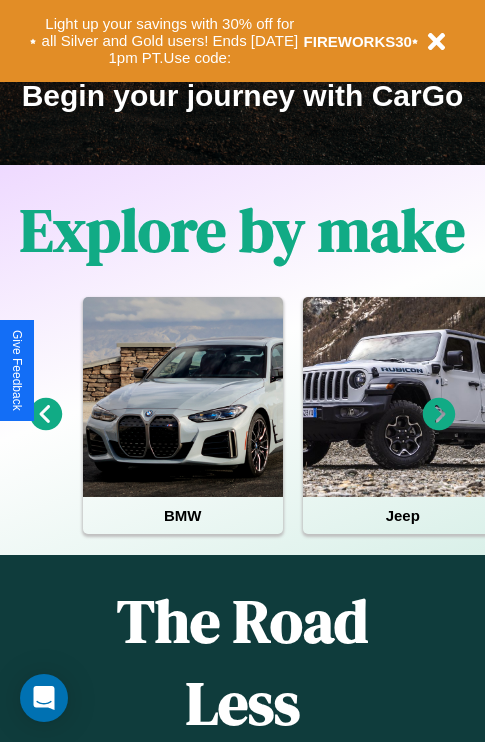 click 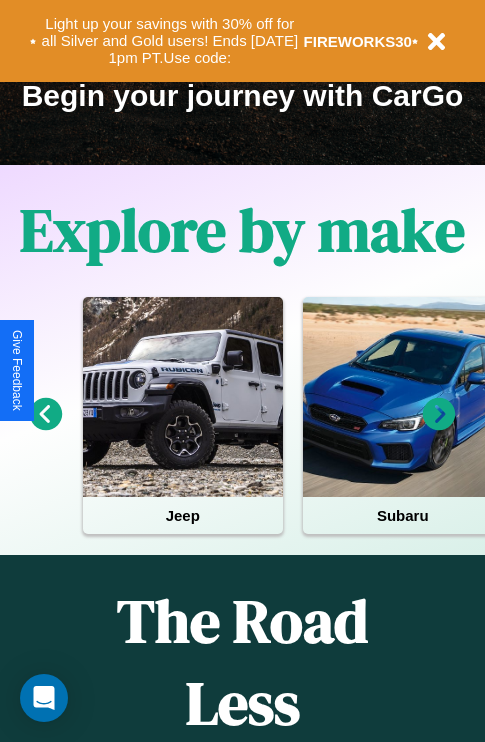 click 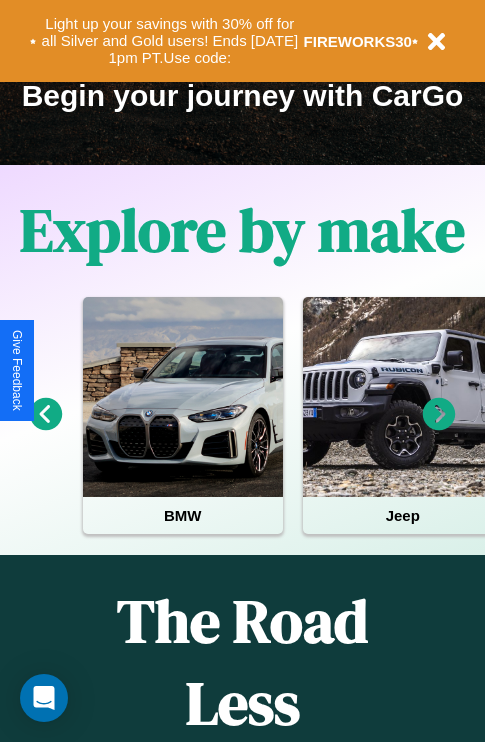 click 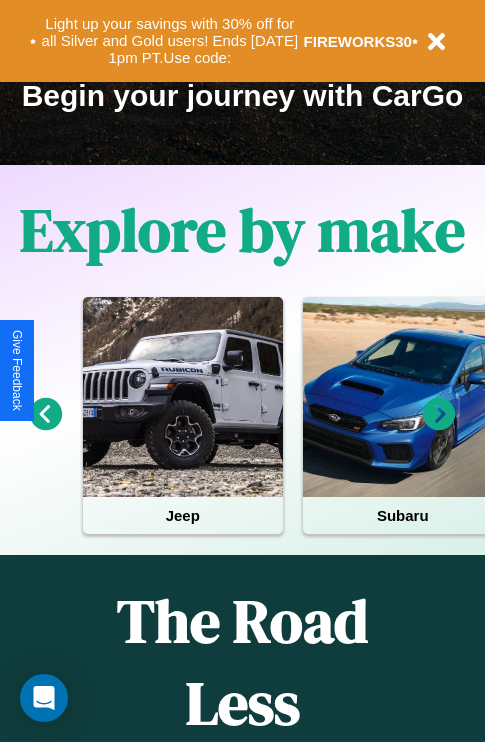 click 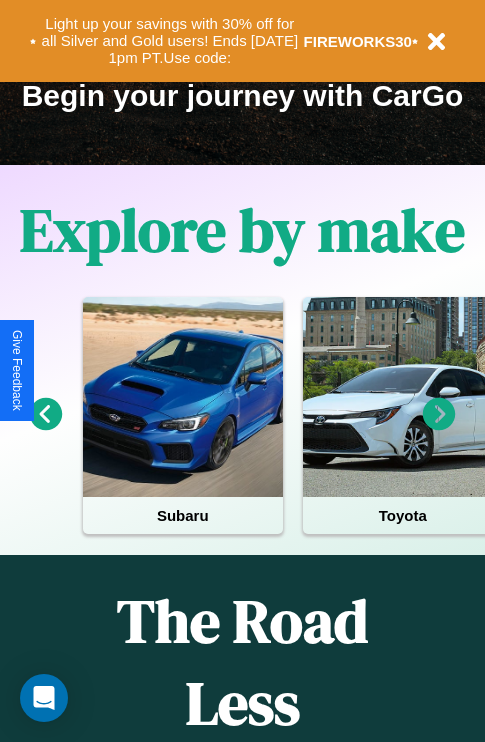 click 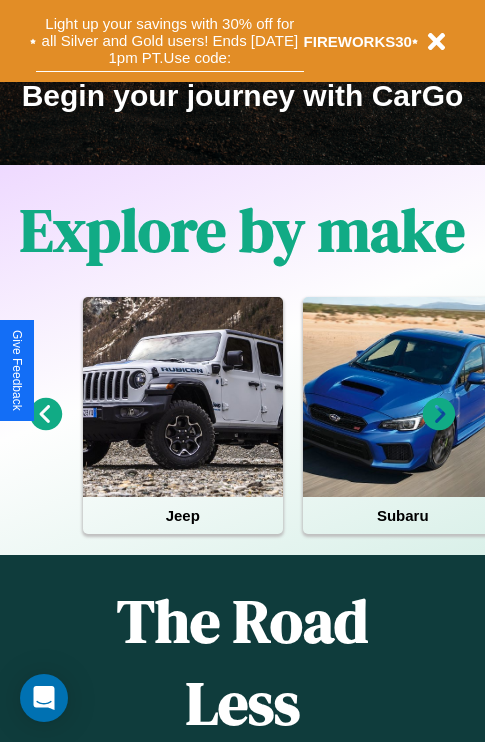 click on "Light up your savings with 30% off for all Silver and Gold users! Ends [DATE] 1pm PT.  Use code:" at bounding box center (170, 41) 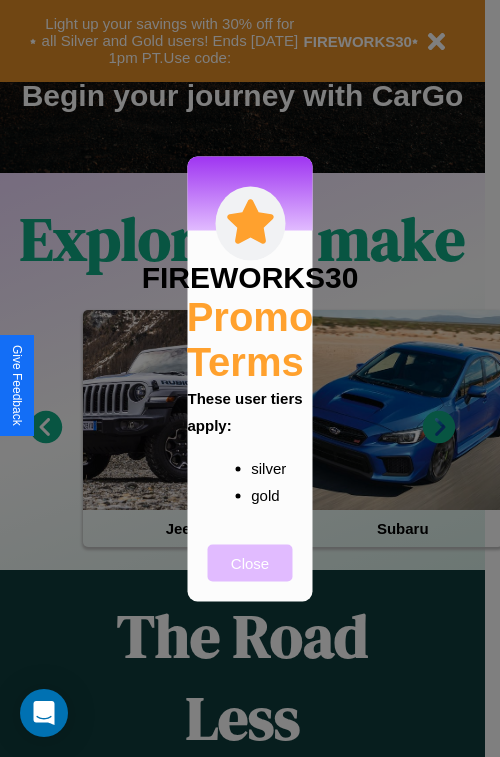 click on "Close" at bounding box center (250, 562) 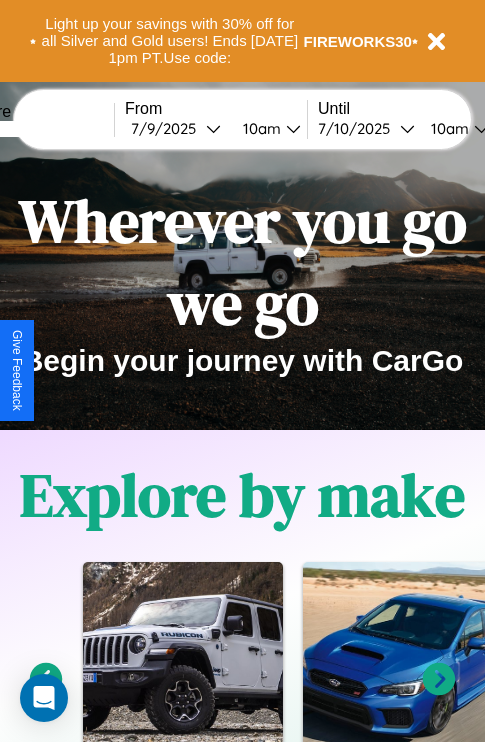 scroll, scrollTop: 0, scrollLeft: 0, axis: both 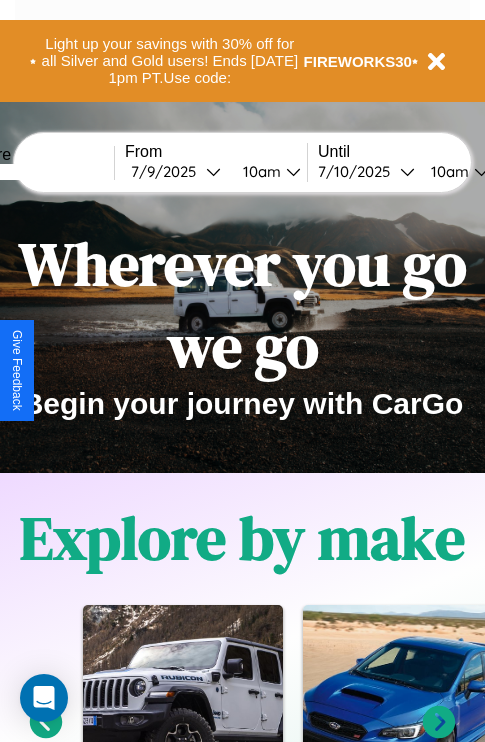 click at bounding box center (39, 172) 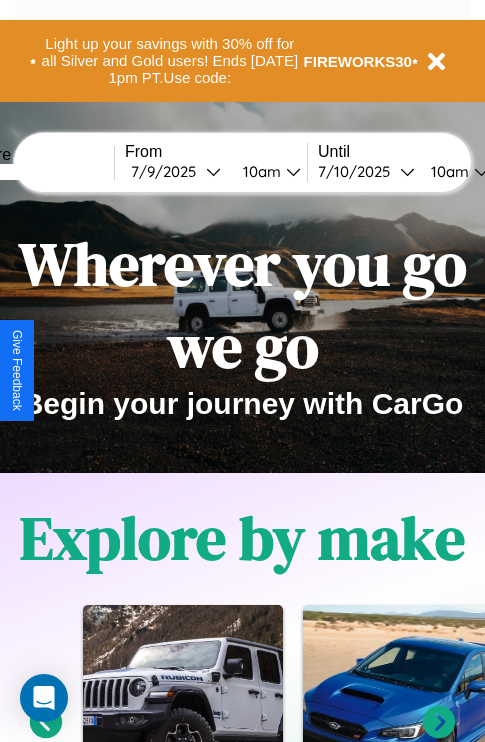 type on "******" 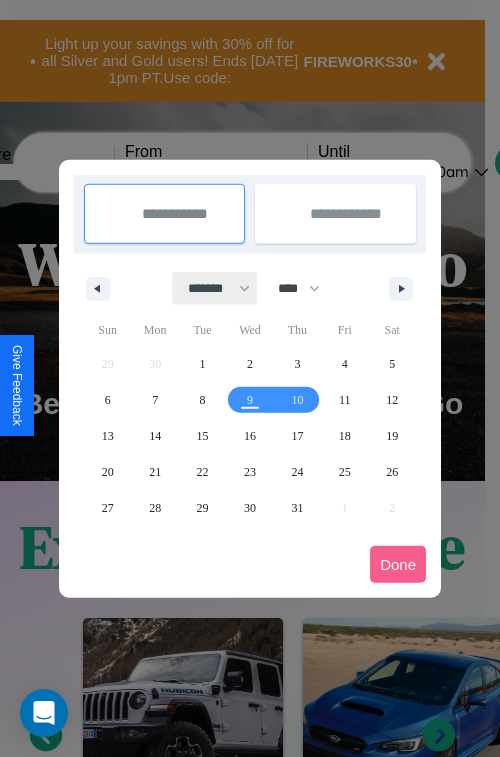 click on "******* ******** ***** ***** *** **** **** ****** ********* ******* ******** ********" at bounding box center [215, 288] 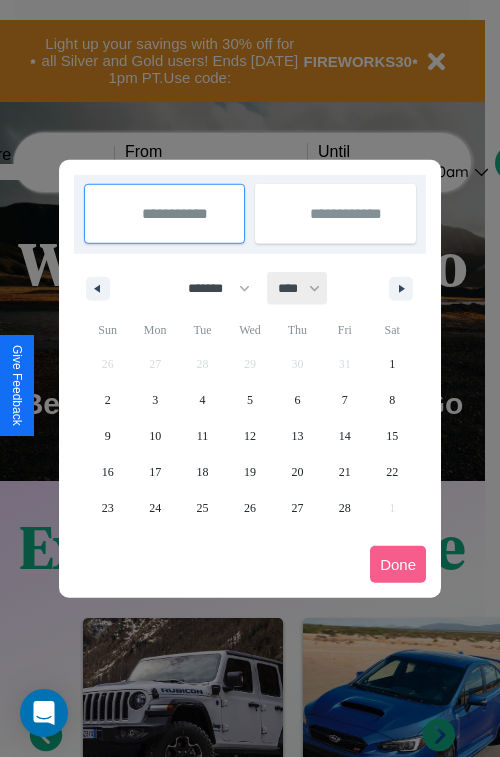 click on "**** **** **** **** **** **** **** **** **** **** **** **** **** **** **** **** **** **** **** **** **** **** **** **** **** **** **** **** **** **** **** **** **** **** **** **** **** **** **** **** **** **** **** **** **** **** **** **** **** **** **** **** **** **** **** **** **** **** **** **** **** **** **** **** **** **** **** **** **** **** **** **** **** **** **** **** **** **** **** **** **** **** **** **** **** **** **** **** **** **** **** **** **** **** **** **** **** **** **** **** **** **** **** **** **** **** **** **** **** **** **** **** **** **** **** **** **** **** **** **** ****" at bounding box center [298, 288] 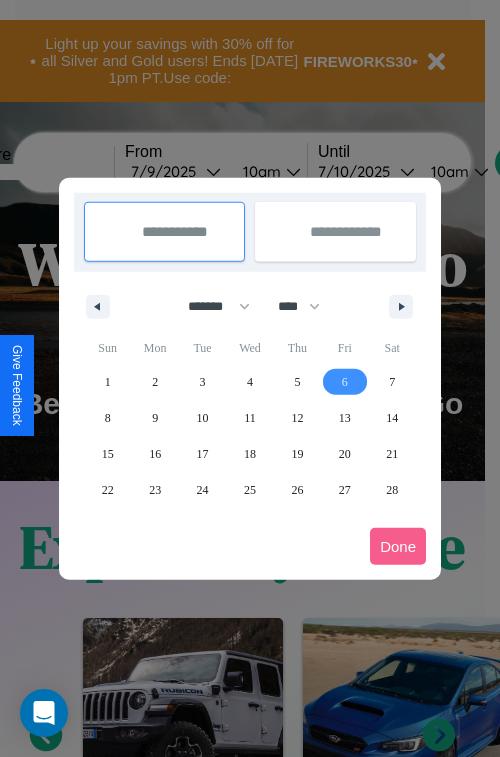 click on "6" at bounding box center (345, 382) 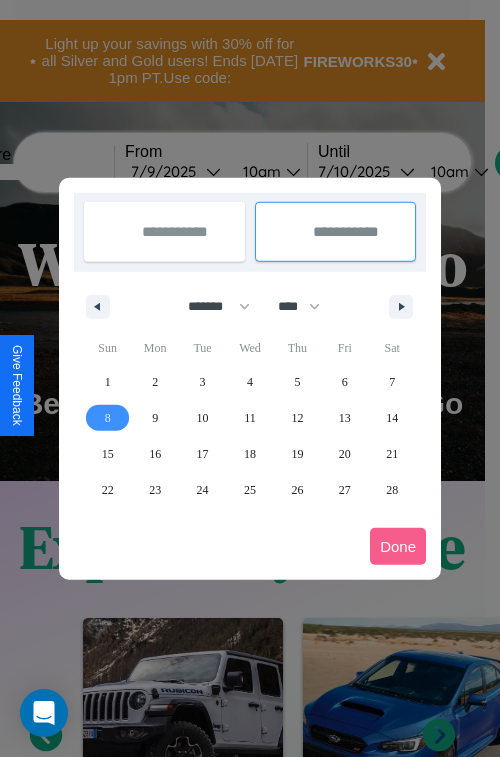 click on "8" at bounding box center (108, 418) 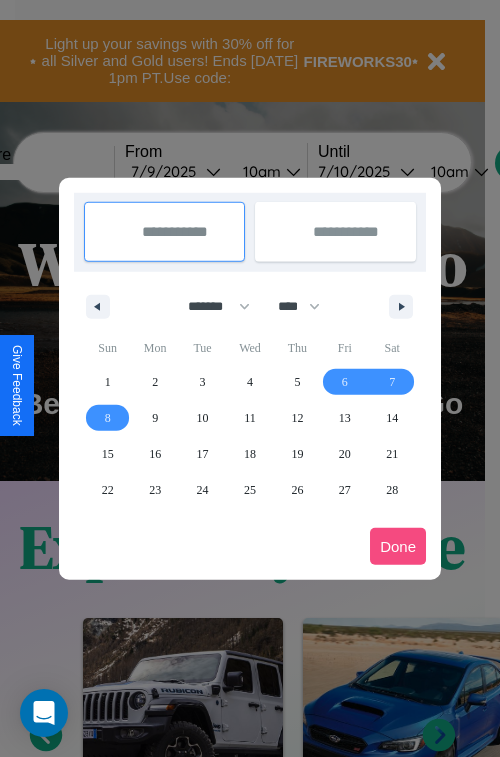click on "Done" at bounding box center [398, 546] 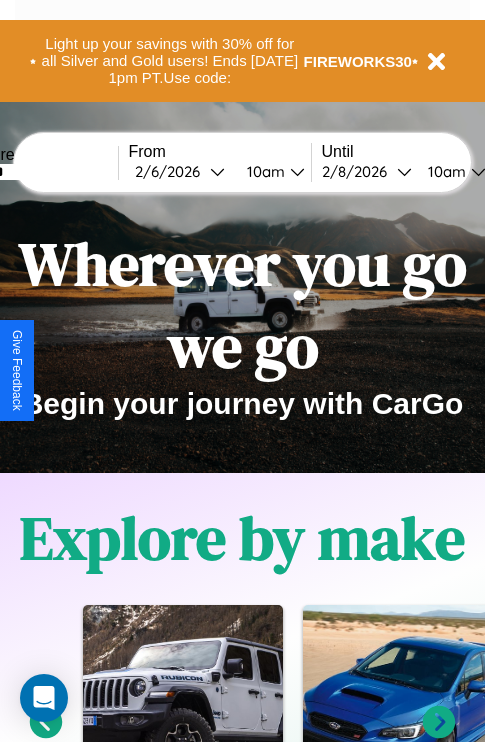 scroll, scrollTop: 0, scrollLeft: 68, axis: horizontal 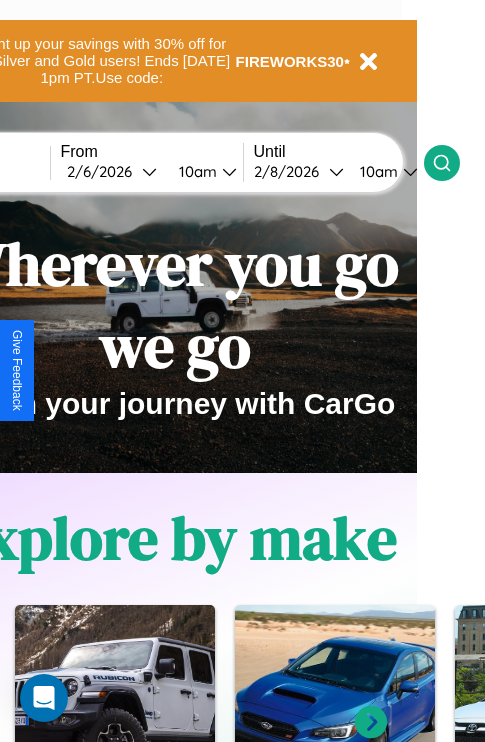 click 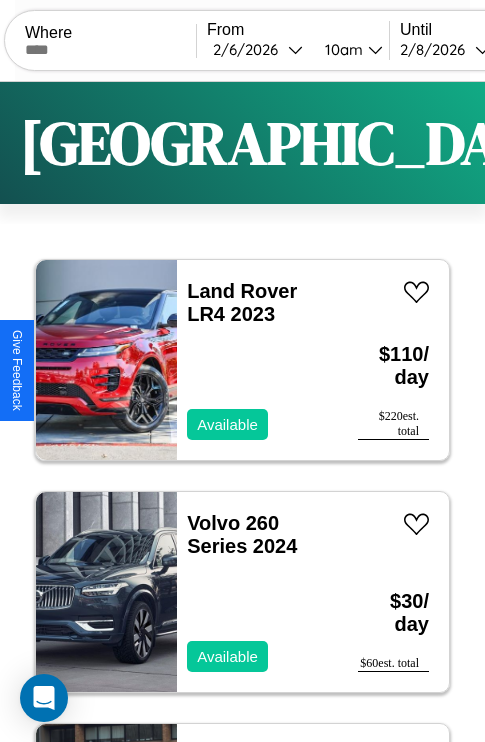 scroll, scrollTop: 95, scrollLeft: 0, axis: vertical 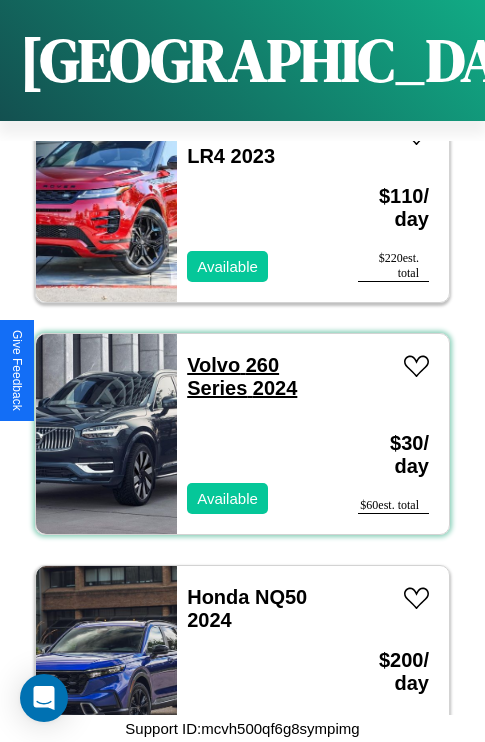 click on "Volvo   260 Series   2024" at bounding box center (242, 376) 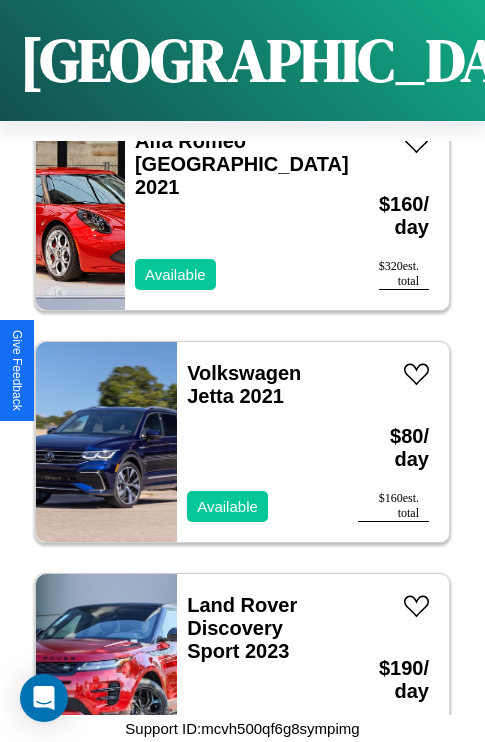 scroll, scrollTop: 22579, scrollLeft: 0, axis: vertical 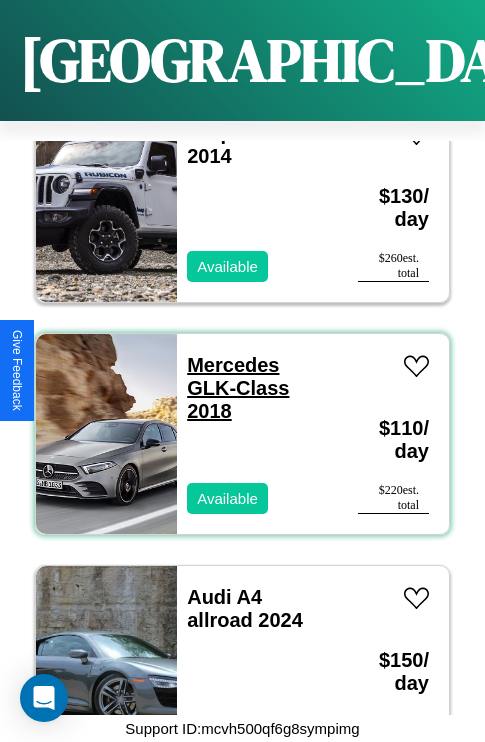 click on "Mercedes   GLK-Class   2018" at bounding box center [238, 388] 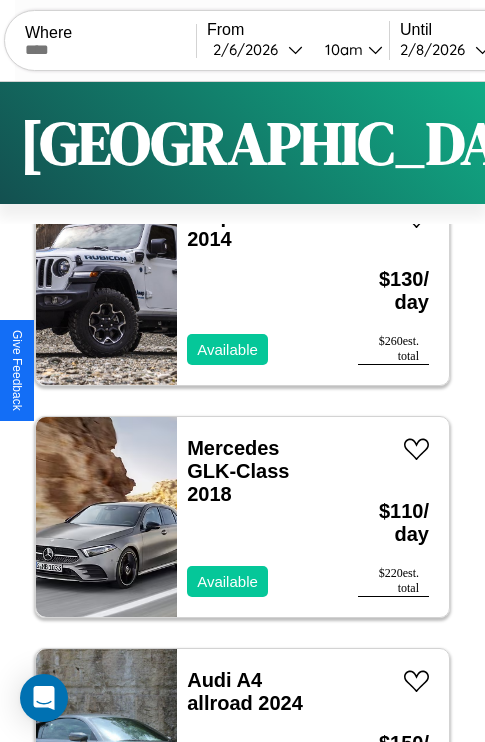 click on "Filters" at bounding box center [640, 143] 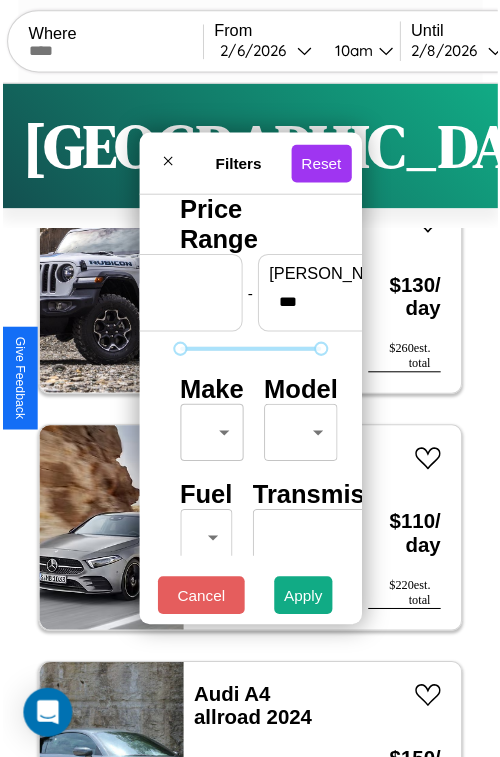 scroll, scrollTop: 59, scrollLeft: 0, axis: vertical 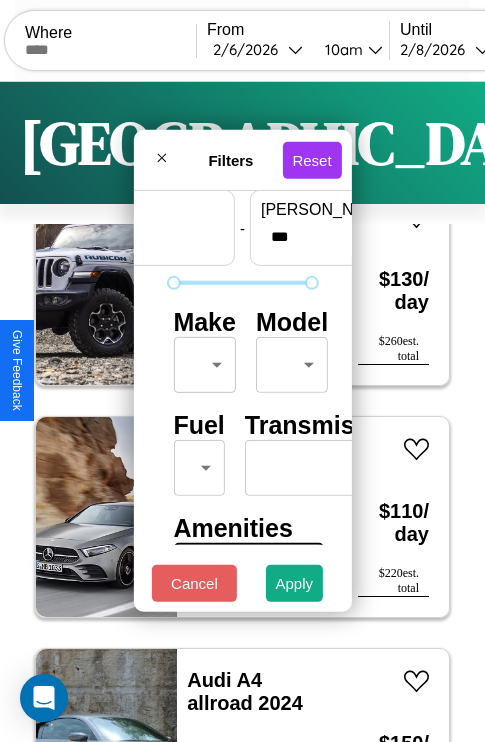 click on "CarGo Where From [DATE] 10am Until [DATE] 10am Become a Host Login Sign Up Boston Filters 142  cars in this area These cars can be picked up in this city. Land Rover   LR4   2023 Available $ 110  / day $ 220  est. total Volvo   260 Series   2024 Available $ 30  / day $ 60  est. total Honda   NQ50   2024 Available $ 200  / day $ 400  est. total Volvo   780 Series   2018 Available $ 180  / day $ 360  est. total Alfa Romeo   Milano   2021 Available $ 160  / day $ 320  est. total Volkswagen   Jetta   2021 Available $ 80  / day $ 160  est. total Land Rover   Discovery Sport   2023 Available $ 190  / day $ 380  est. total Infiniti   Q50   2022 Unavailable $ 90  / day $ 180  est. total Jaguar   Vanden Plas   2014 Available $ 120  / day $ 240  est. total Infiniti   G35   2021 Available $ 100  / day $ 200  est. total BMW   R 65 LS   2021 Available $ 160  / day $ 320  est. total Buick   Verano   2023 Available $ 170  / day $ 340  est. total Toyota   Scion xB   2016 Available $ 40  / day $ 80  est. total" at bounding box center [242, 412] 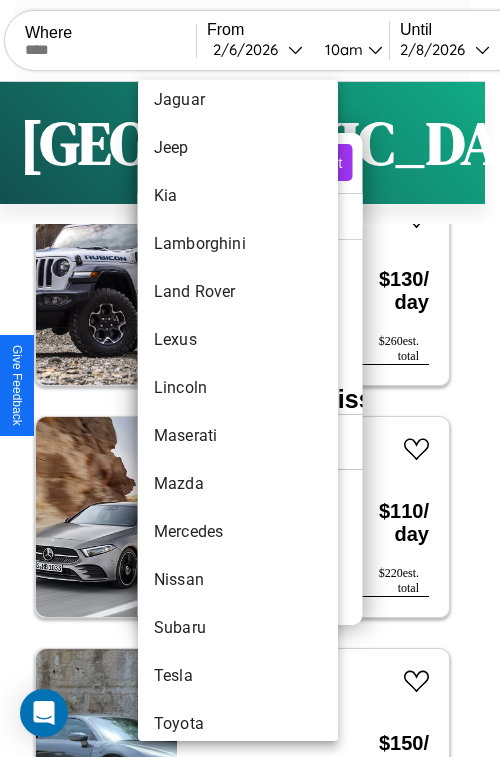 scroll, scrollTop: 998, scrollLeft: 0, axis: vertical 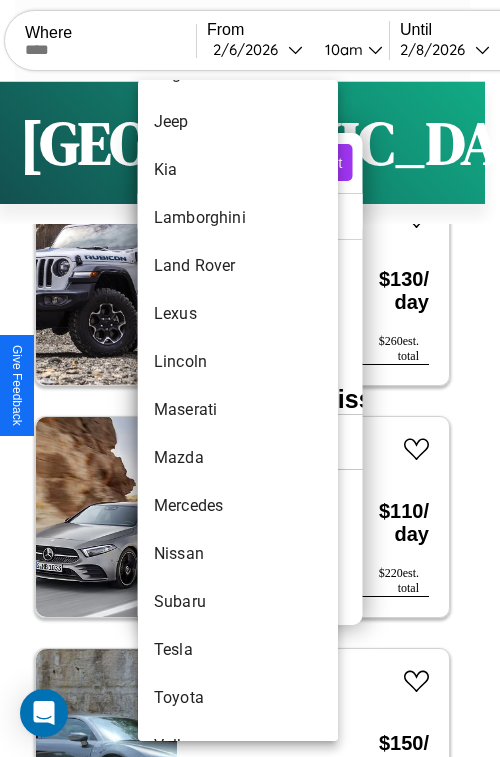 click on "Maserati" at bounding box center [238, 410] 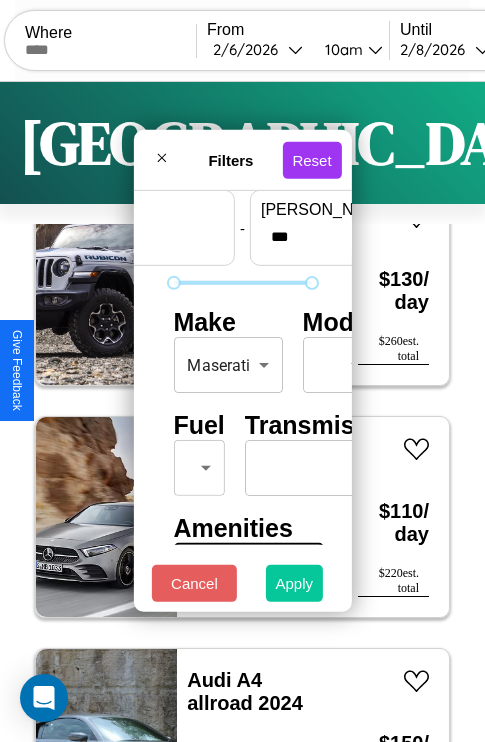 click on "Apply" at bounding box center (295, 583) 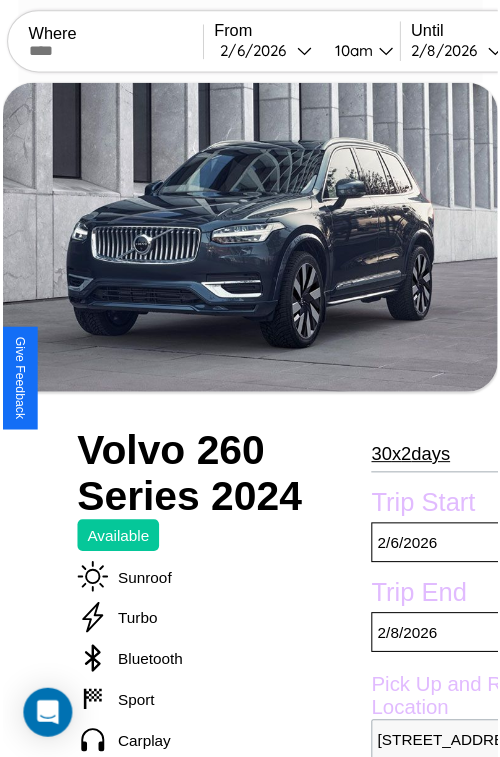 scroll, scrollTop: 160, scrollLeft: 96, axis: both 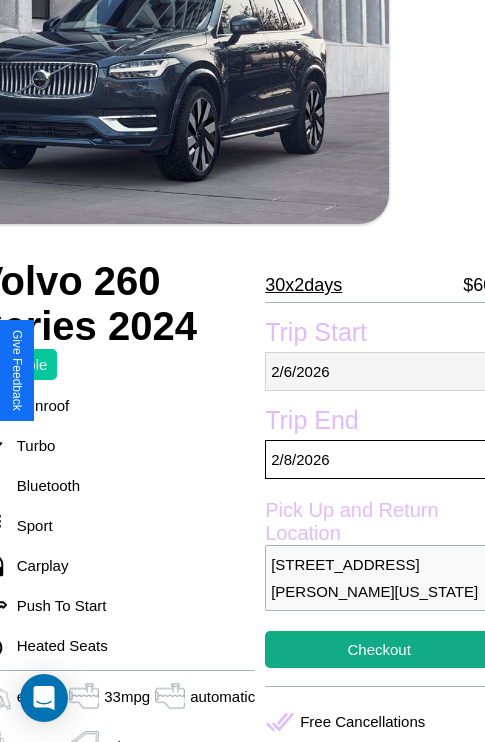 click on "2 / 6 / 2026" at bounding box center (379, 371) 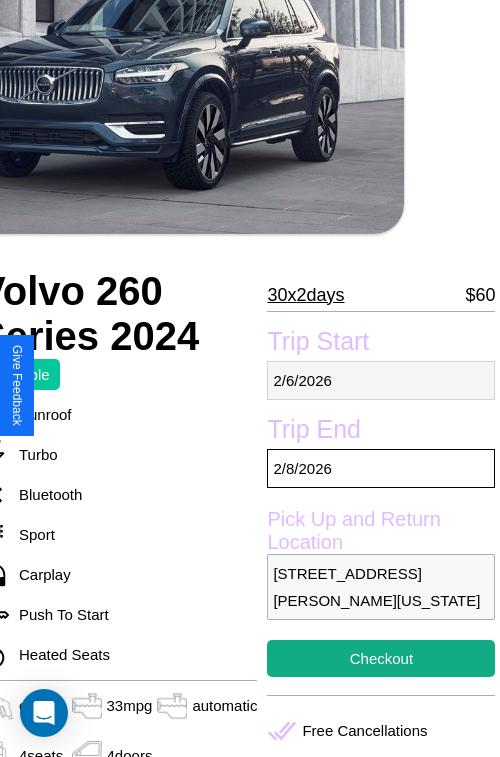 select on "*" 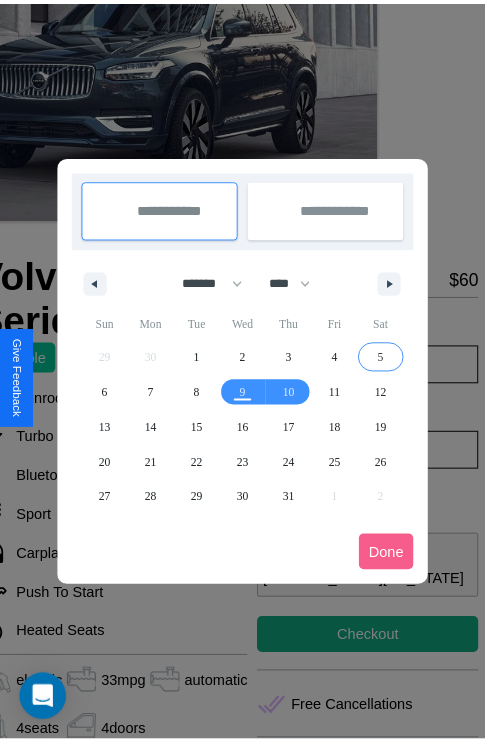 scroll, scrollTop: 0, scrollLeft: 96, axis: horizontal 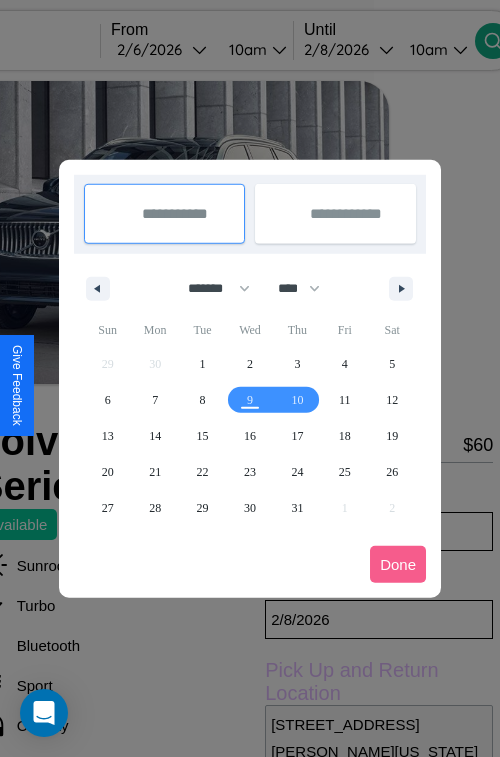 click at bounding box center (250, 378) 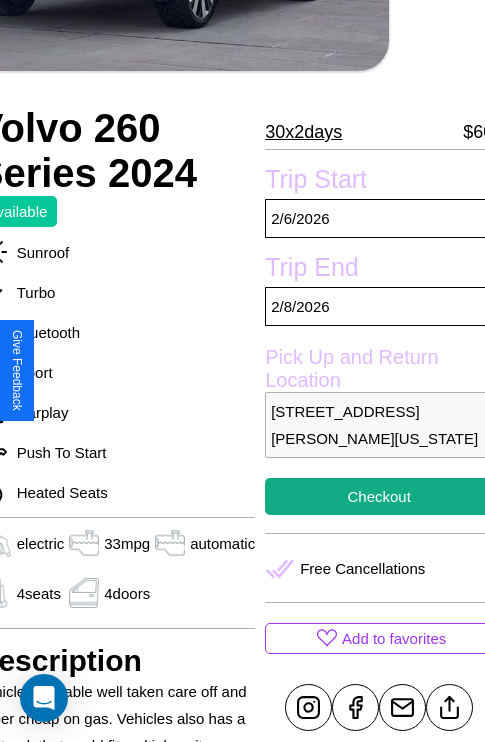 scroll, scrollTop: 465, scrollLeft: 96, axis: both 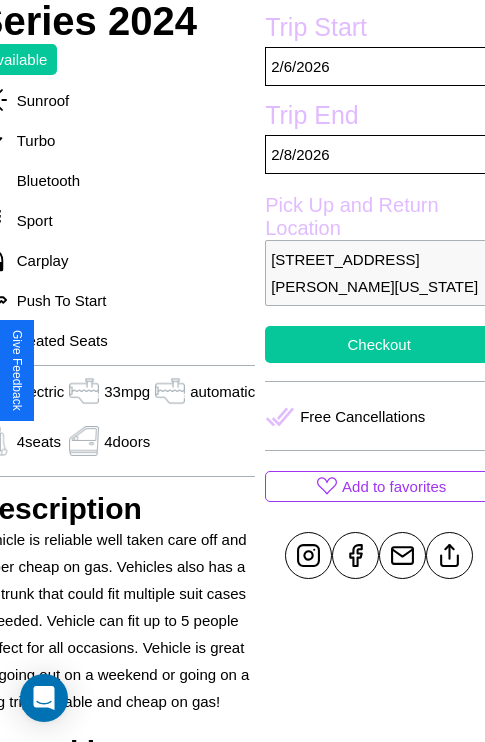 click on "Checkout" at bounding box center (379, 344) 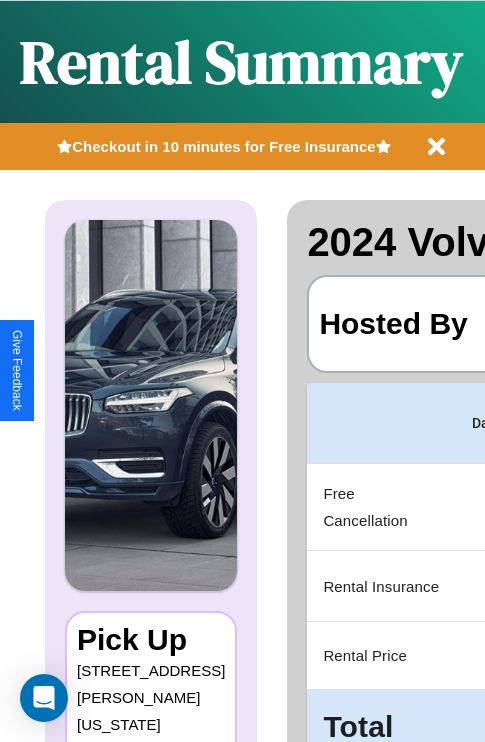 scroll, scrollTop: 0, scrollLeft: 408, axis: horizontal 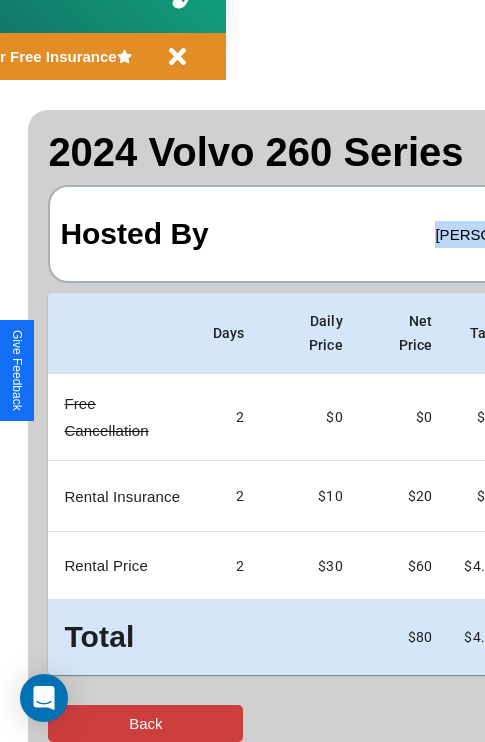 click on "Back" at bounding box center (145, 723) 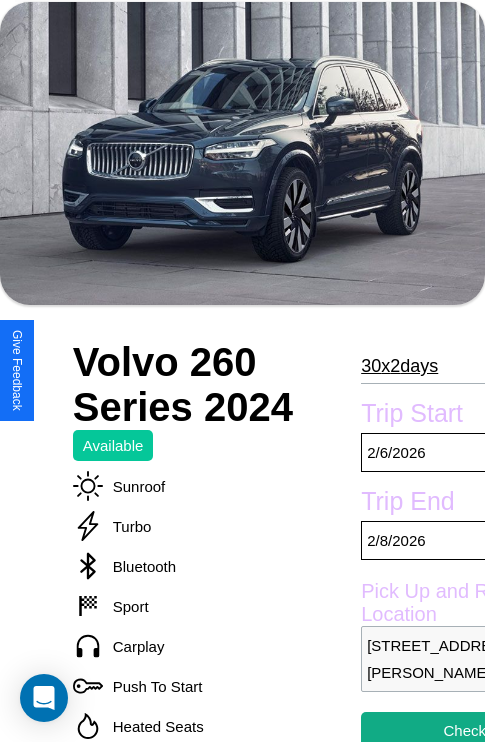 scroll, scrollTop: 93, scrollLeft: 0, axis: vertical 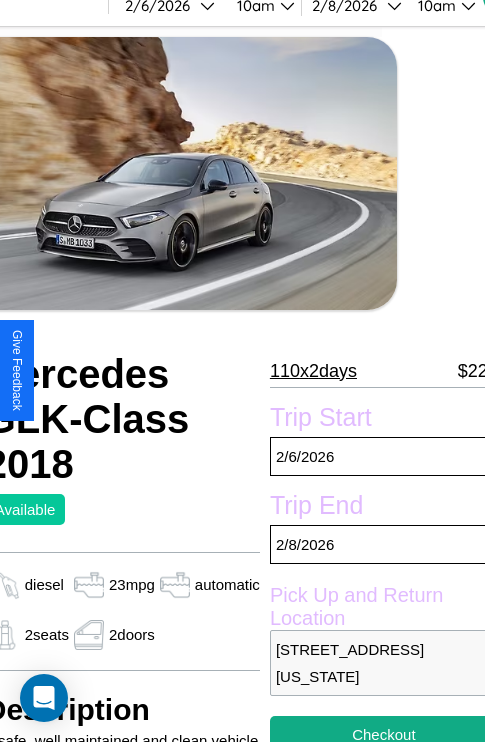 click on "110  x  2  days" at bounding box center [313, 371] 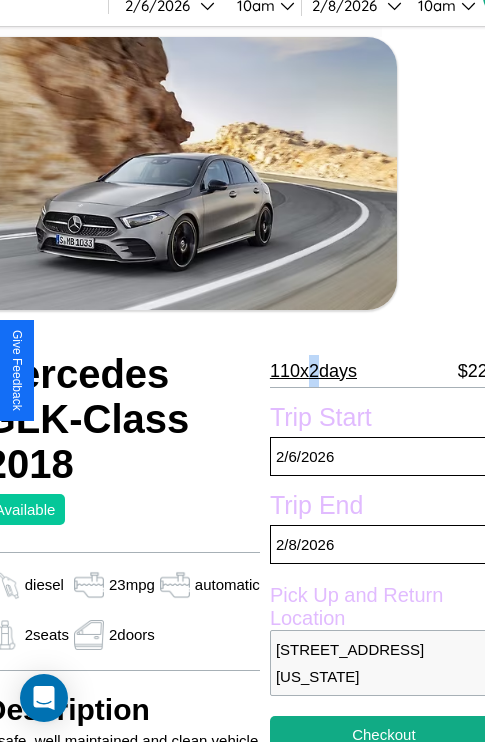 click on "110  x  2  days" at bounding box center (313, 371) 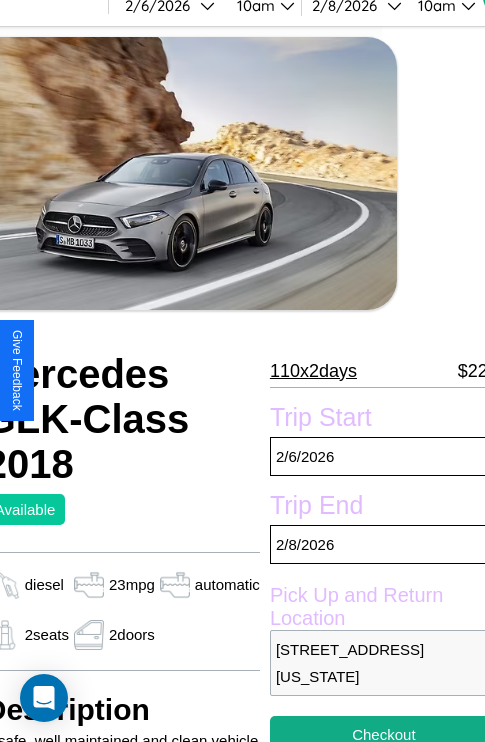 click on "110  x  2  days" at bounding box center [313, 371] 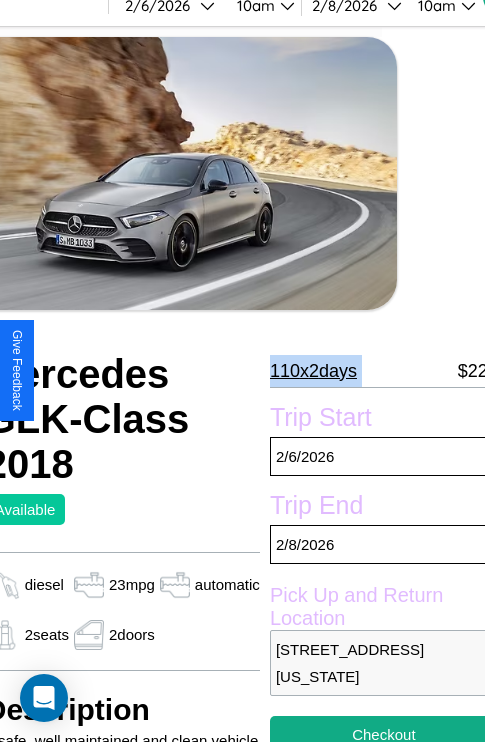 click on "110  x  2  days" at bounding box center (313, 371) 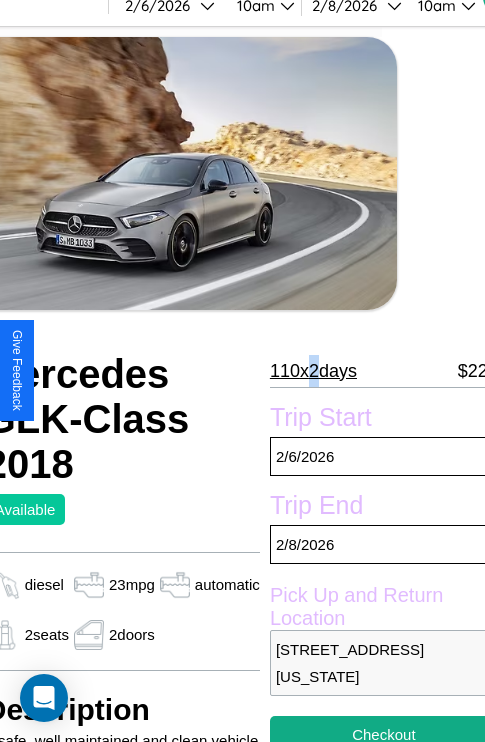 click on "110  x  2  days" at bounding box center (313, 371) 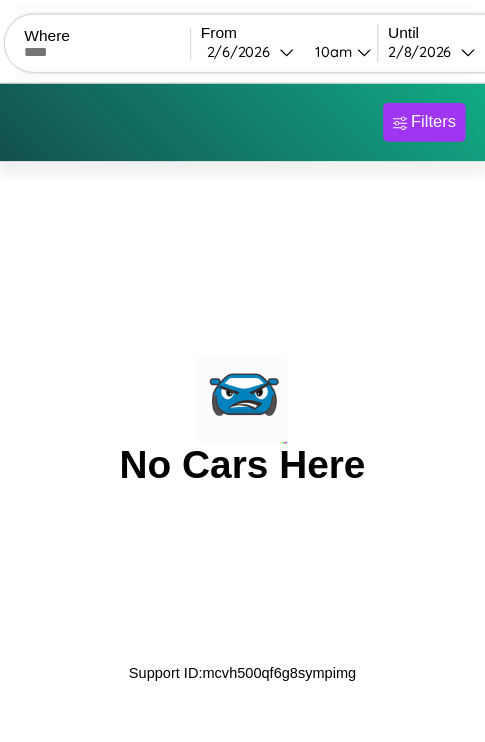 scroll, scrollTop: 0, scrollLeft: 0, axis: both 